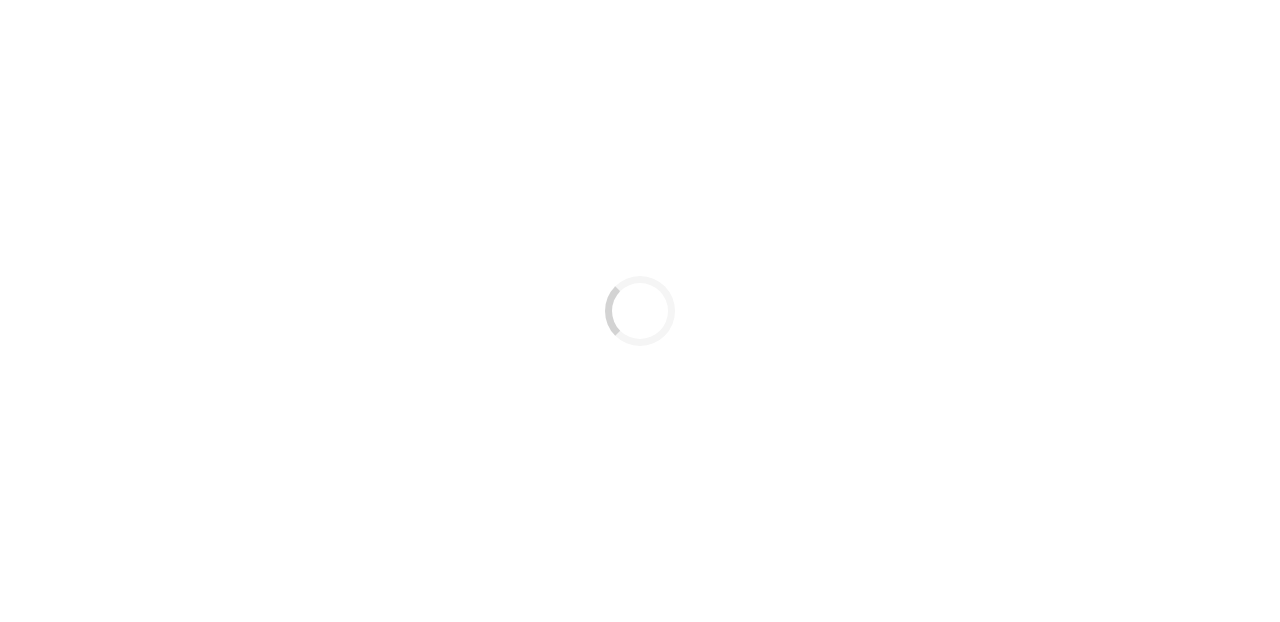 scroll, scrollTop: 0, scrollLeft: 0, axis: both 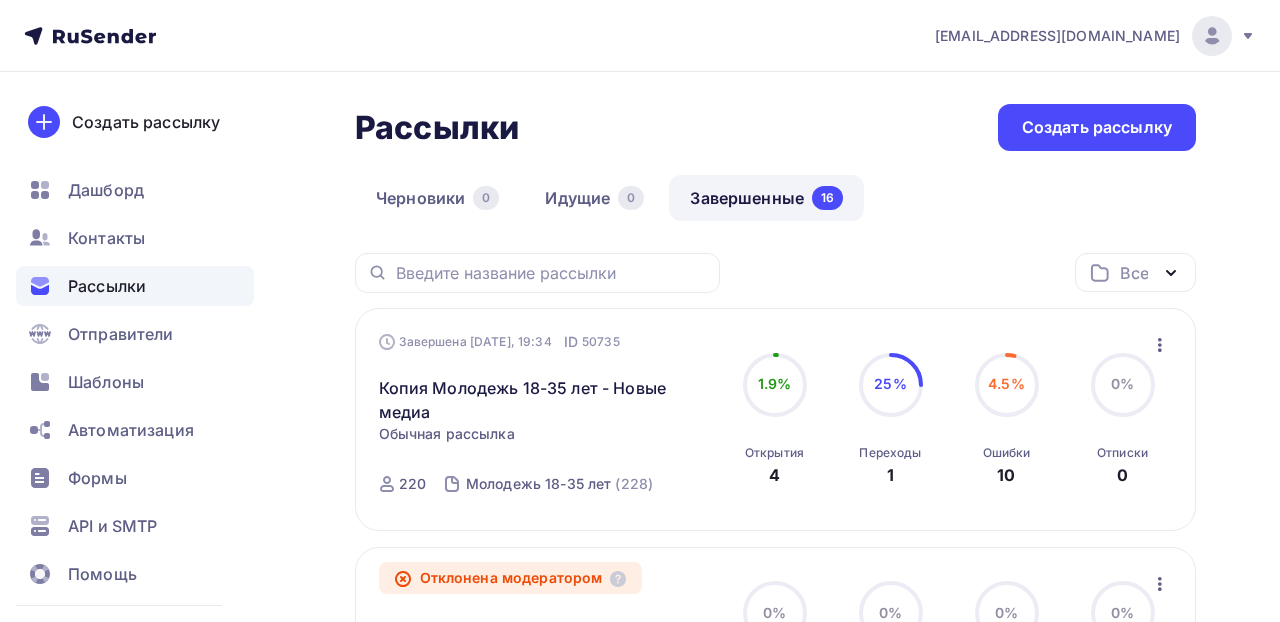 click 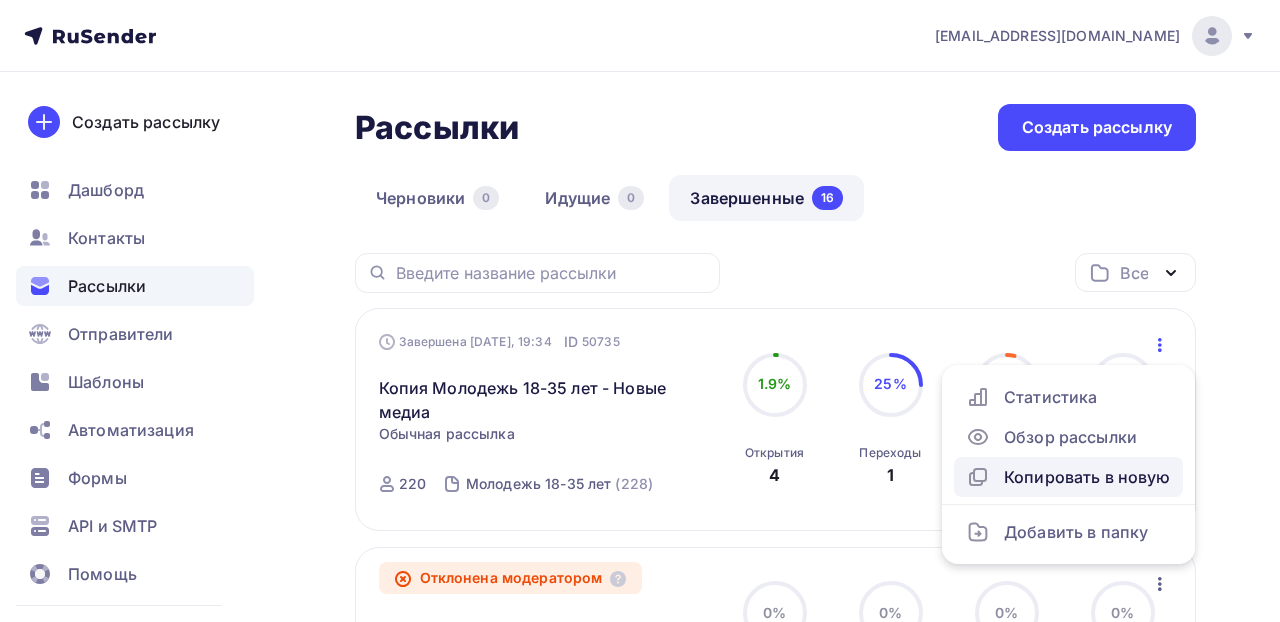 click on "Копировать в новую" at bounding box center [1068, 477] 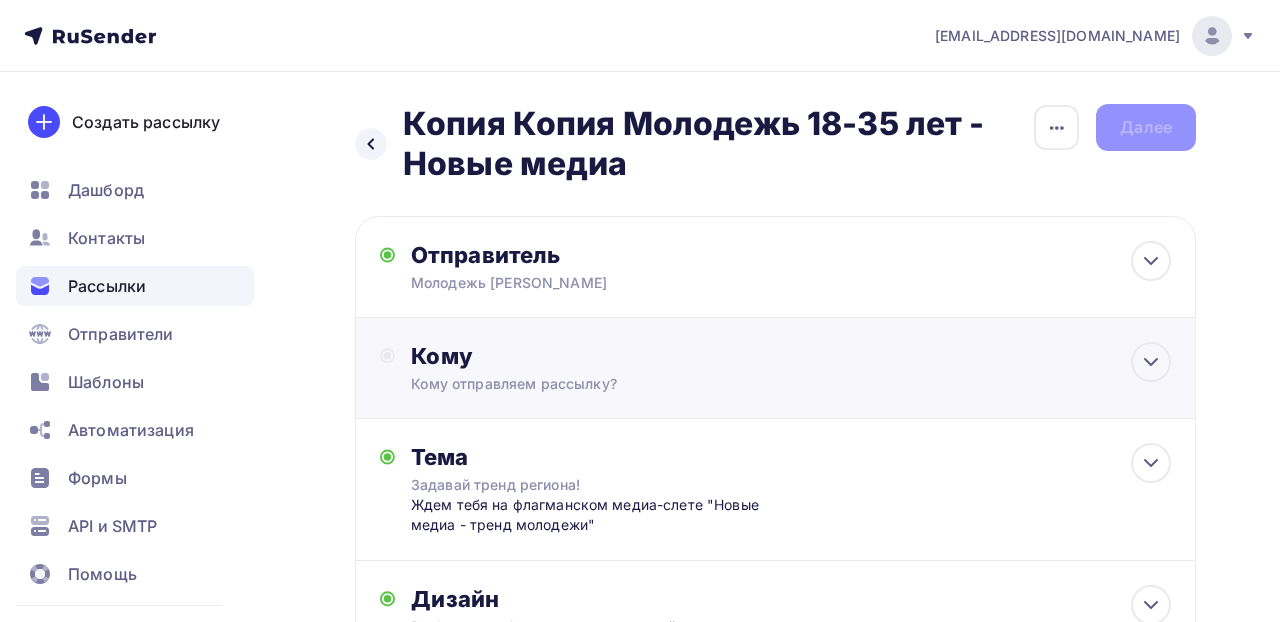 click on "Кому" at bounding box center (791, 356) 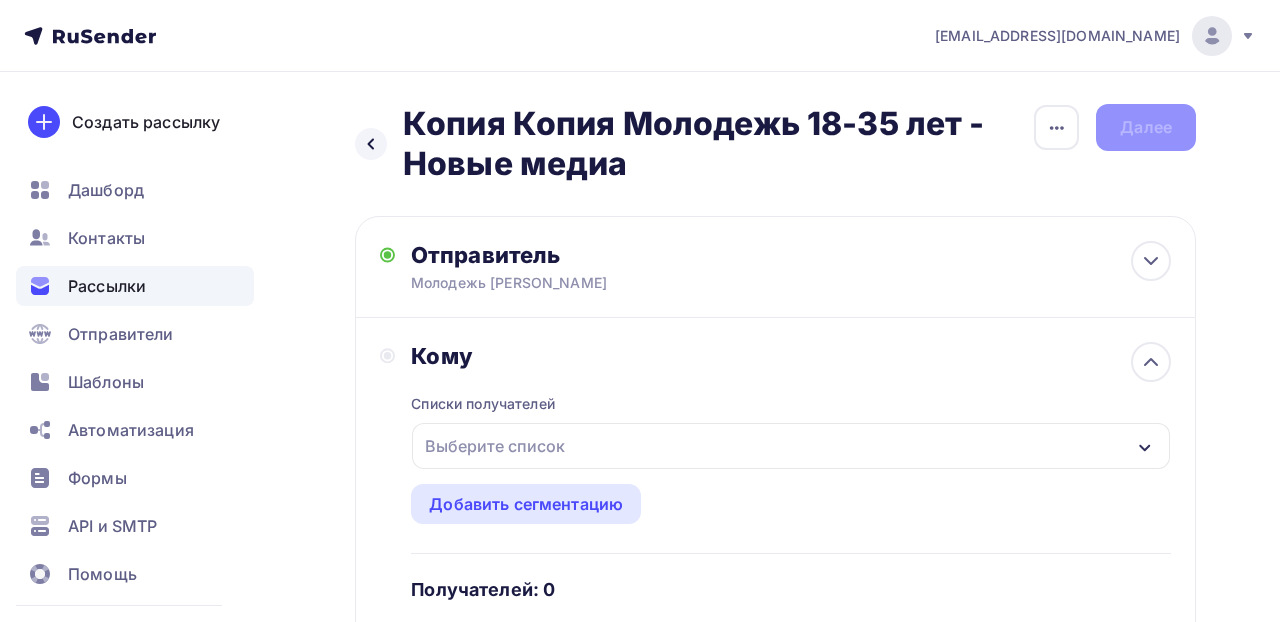 click on "Выберите список" at bounding box center [791, 446] 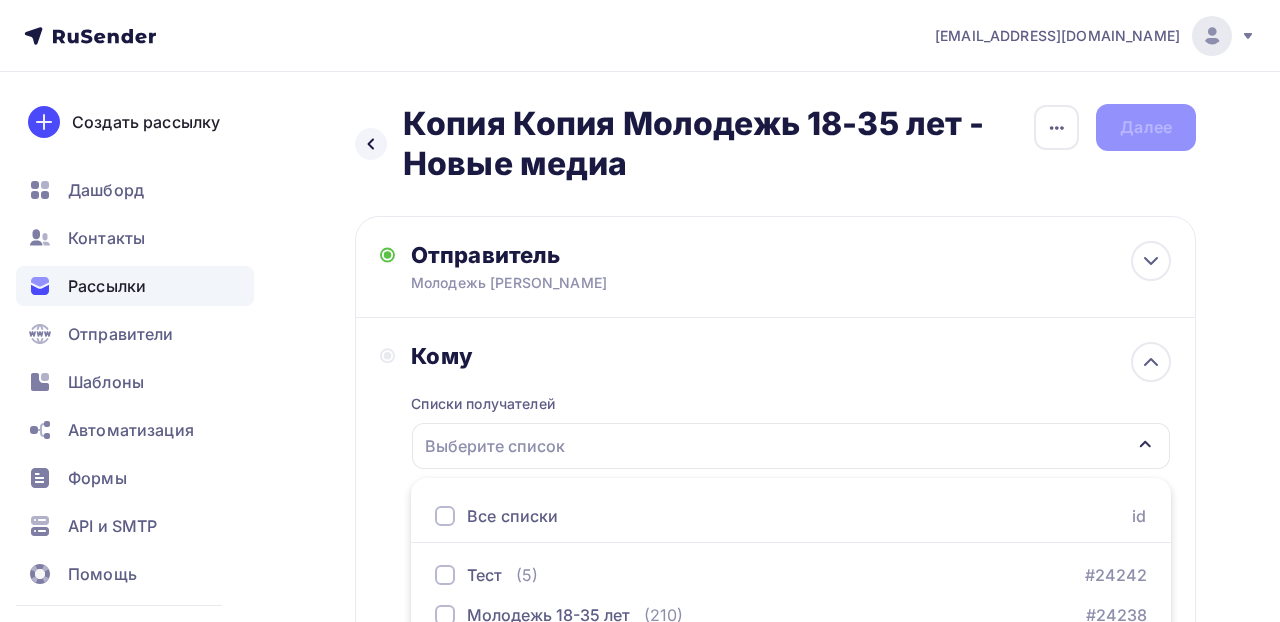 scroll, scrollTop: 99, scrollLeft: 0, axis: vertical 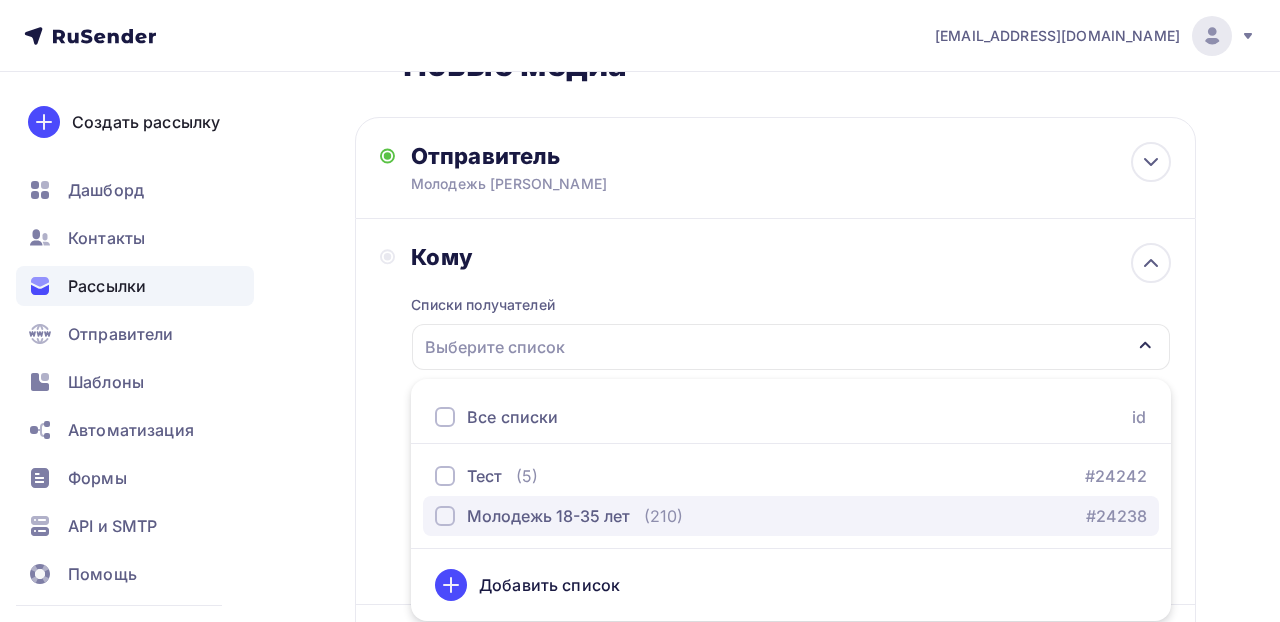 click at bounding box center (445, 516) 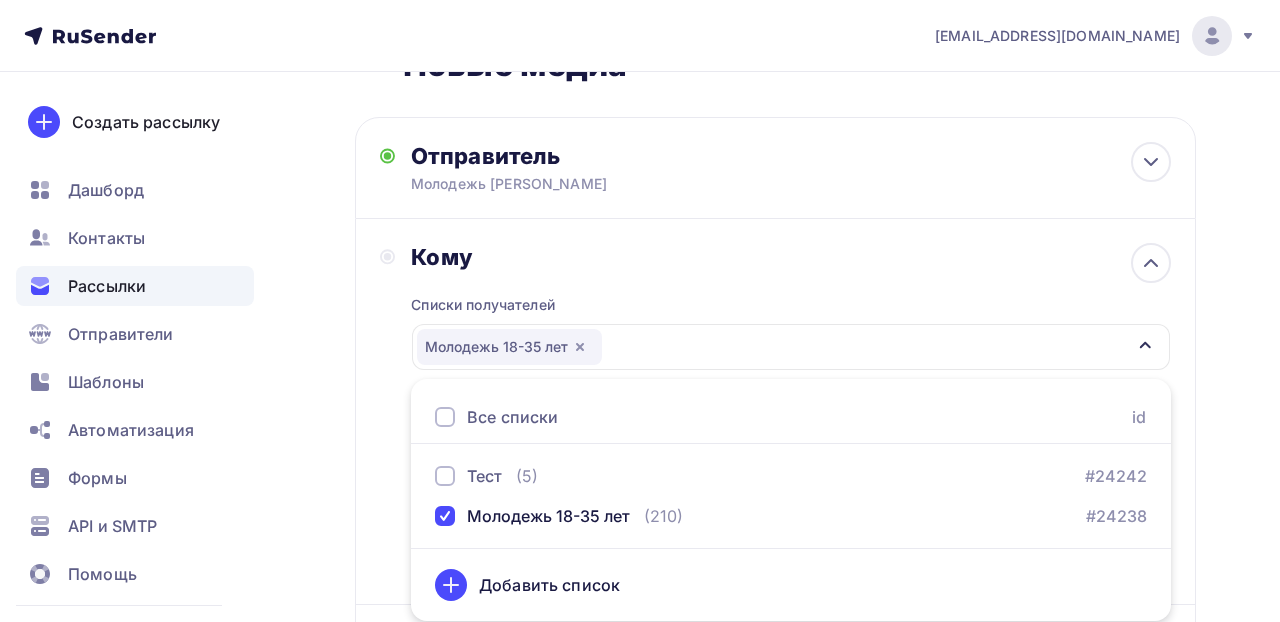 click on "Кому
Списки получателей
Молодежь 18-35 лет
Все списки
id
Тест
(5)
#24242
Молодежь 18-35 лет
(210)
#24238
Добавить список
Добавить сегментацию
Получателей:
210
Сохранить" at bounding box center [775, 411] 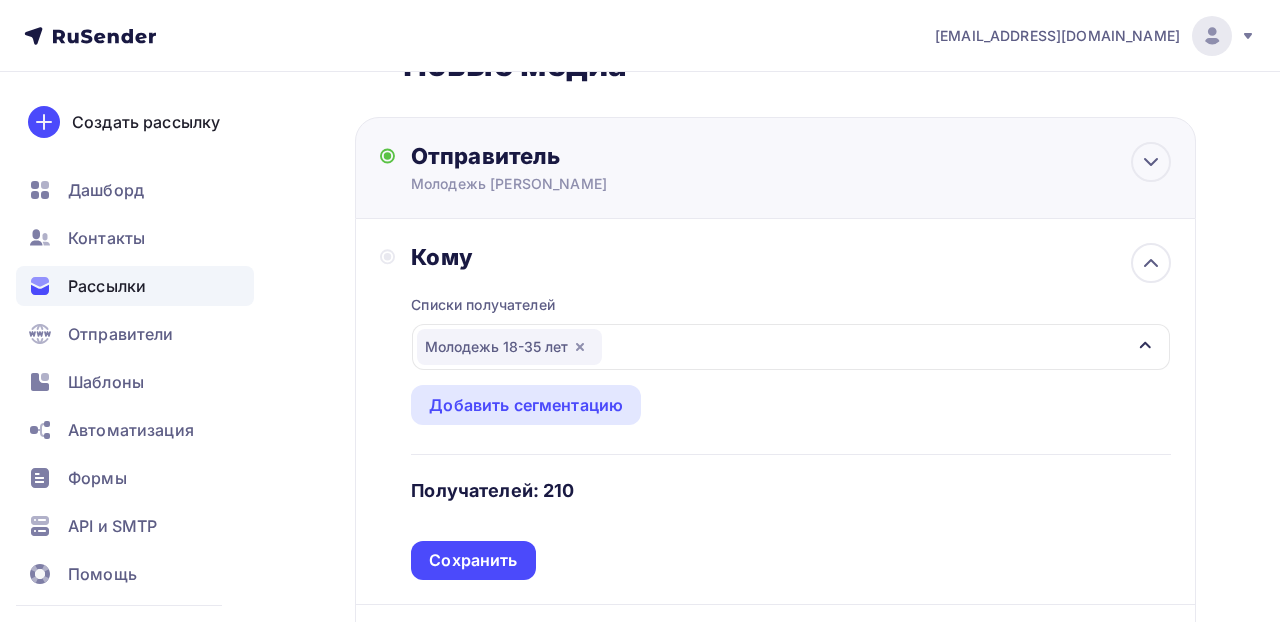 click on "Отправитель" at bounding box center (627, 156) 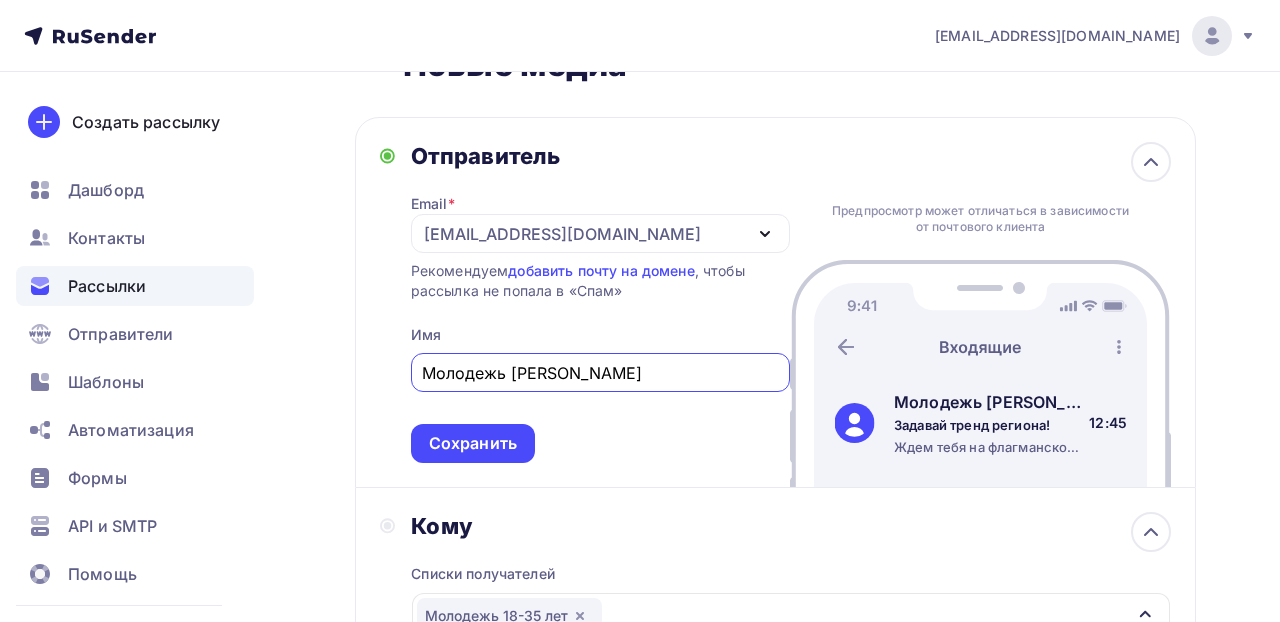 scroll, scrollTop: 0, scrollLeft: 0, axis: both 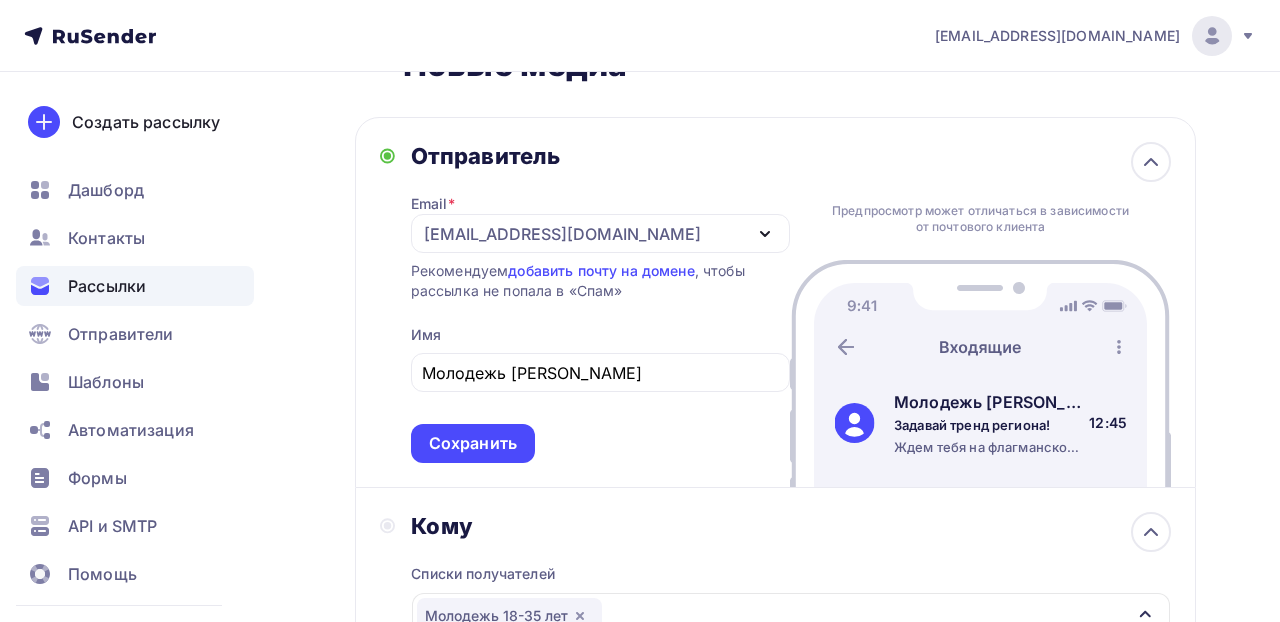 click on "Отправитель" at bounding box center (600, 156) 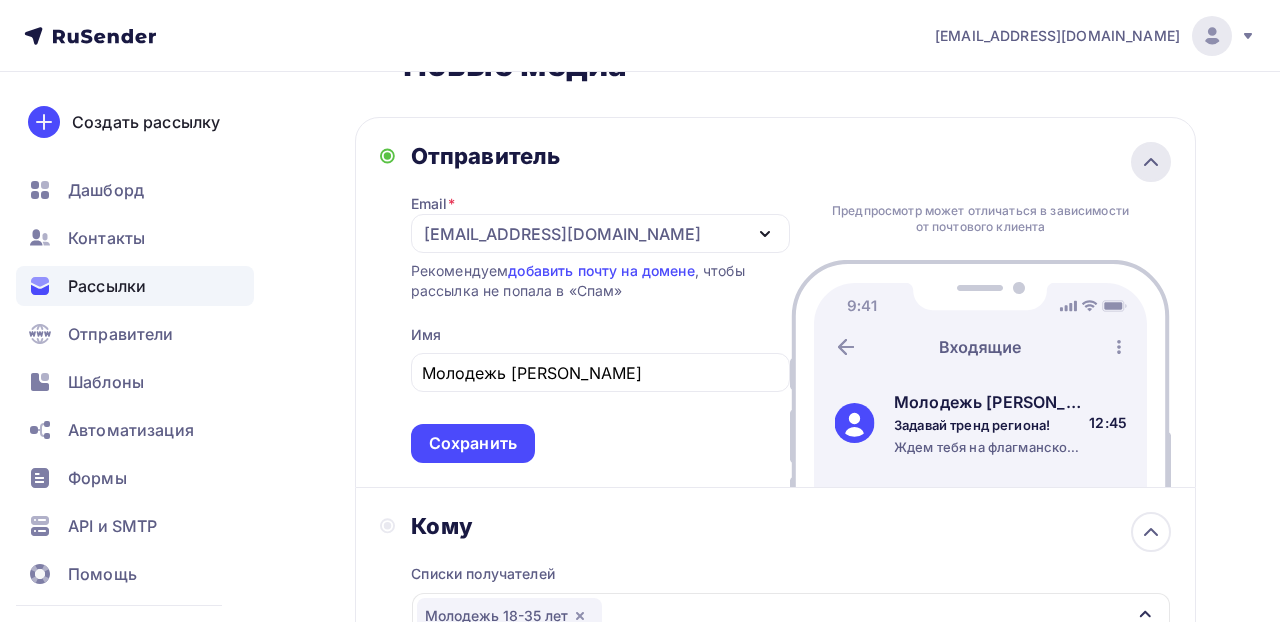 click 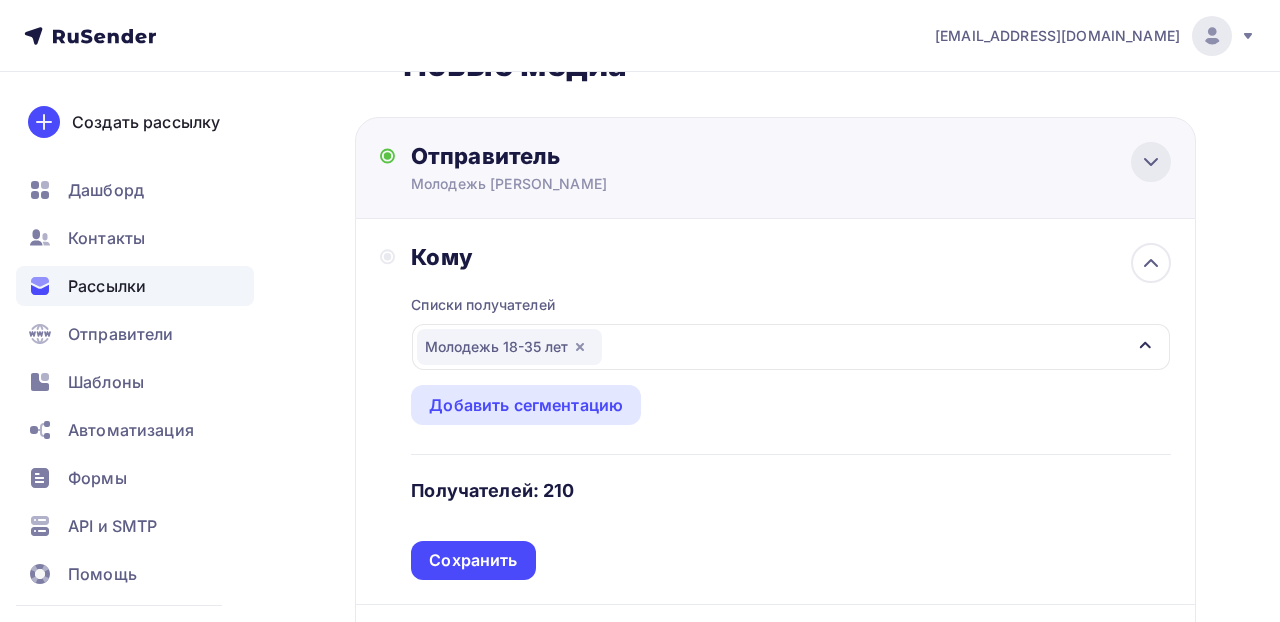 scroll, scrollTop: 0, scrollLeft: 0, axis: both 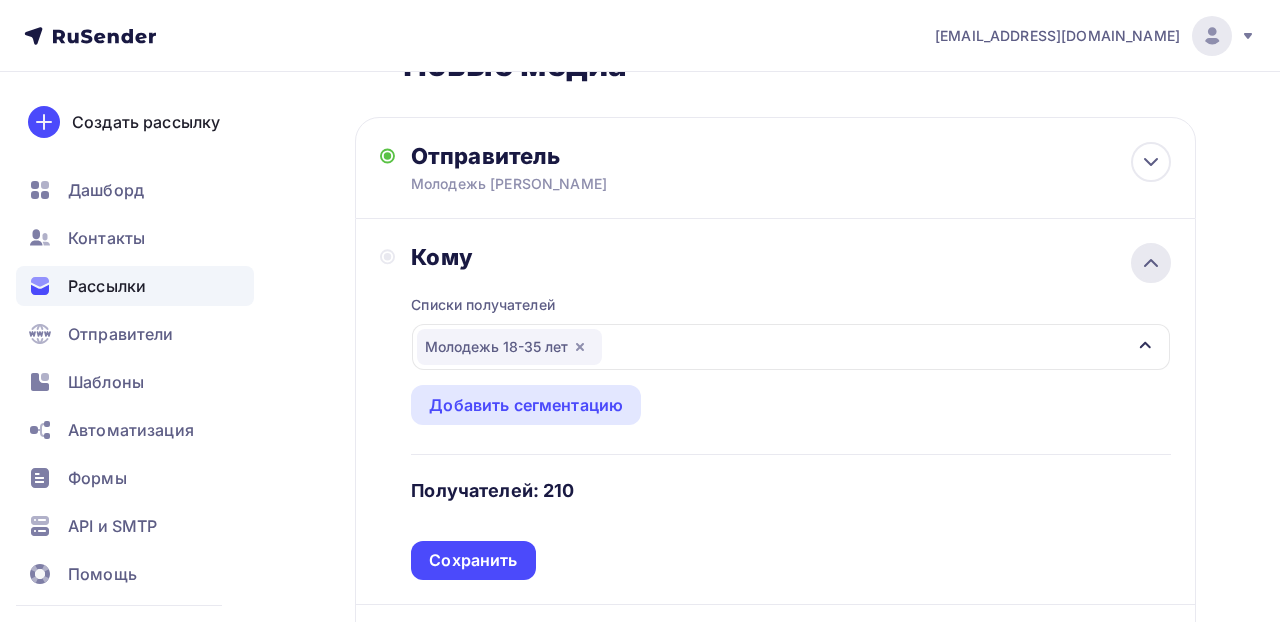 click 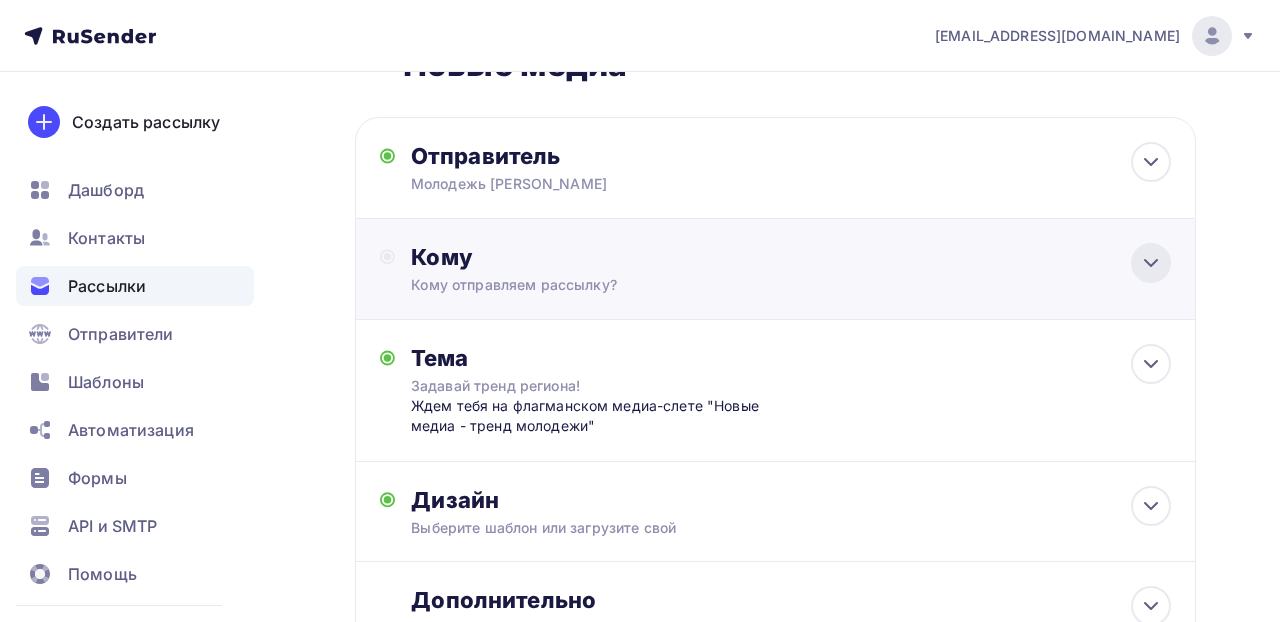 click 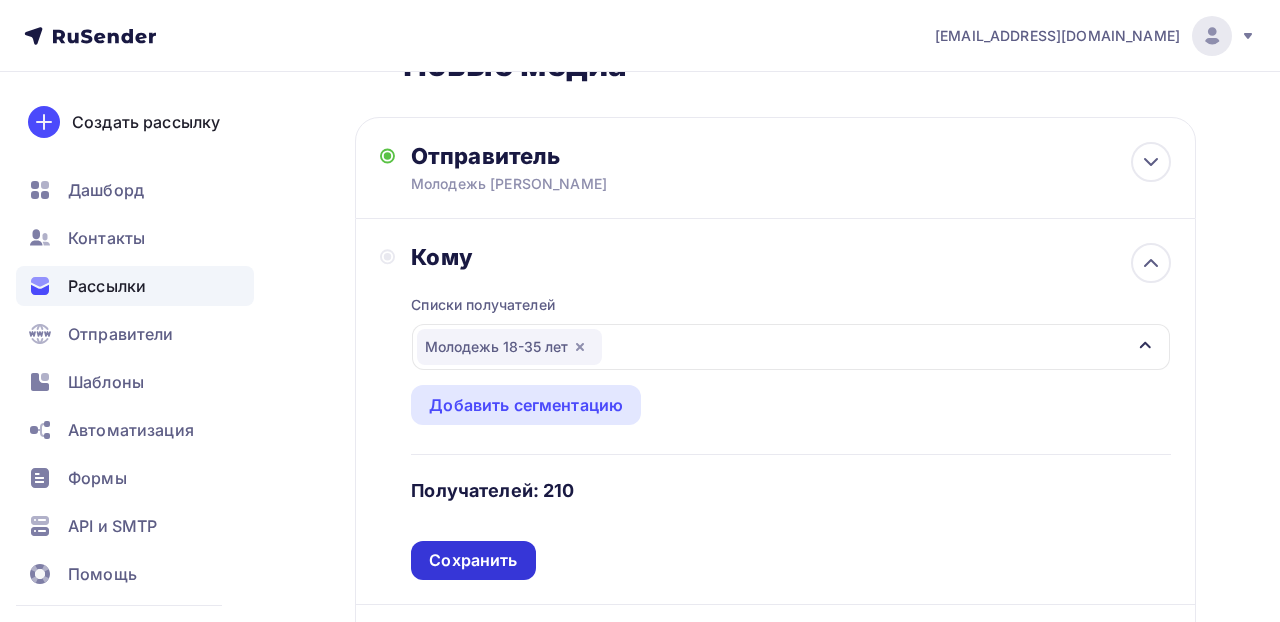 click on "Сохранить" at bounding box center (473, 560) 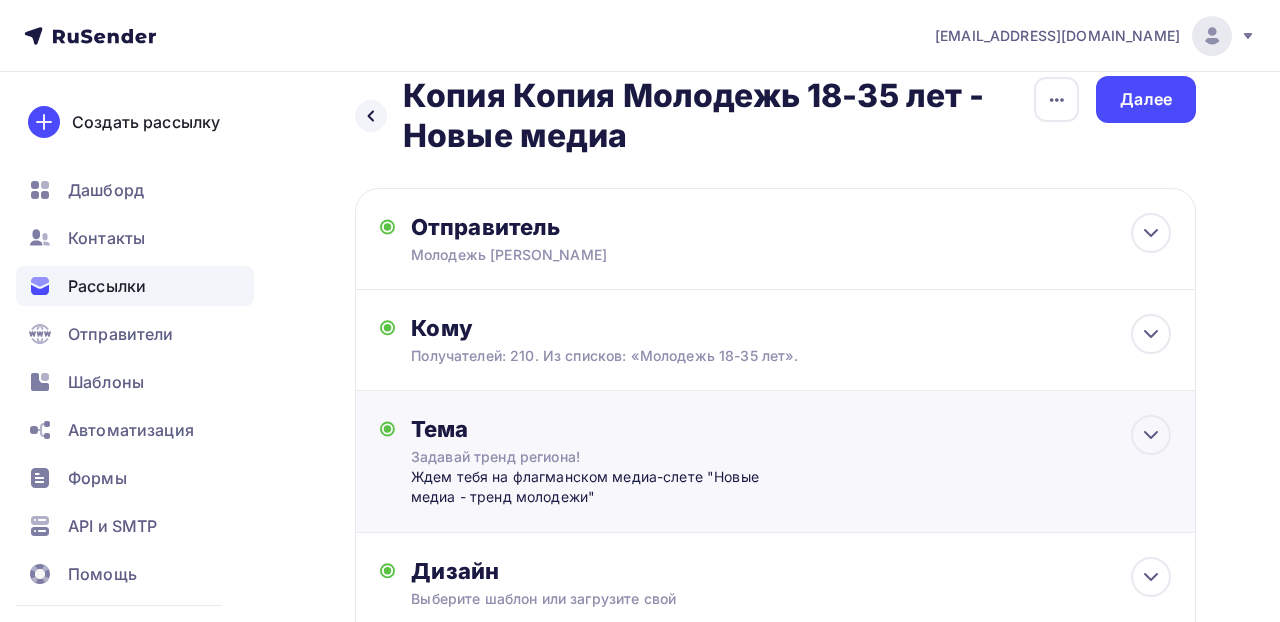 scroll, scrollTop: 0, scrollLeft: 0, axis: both 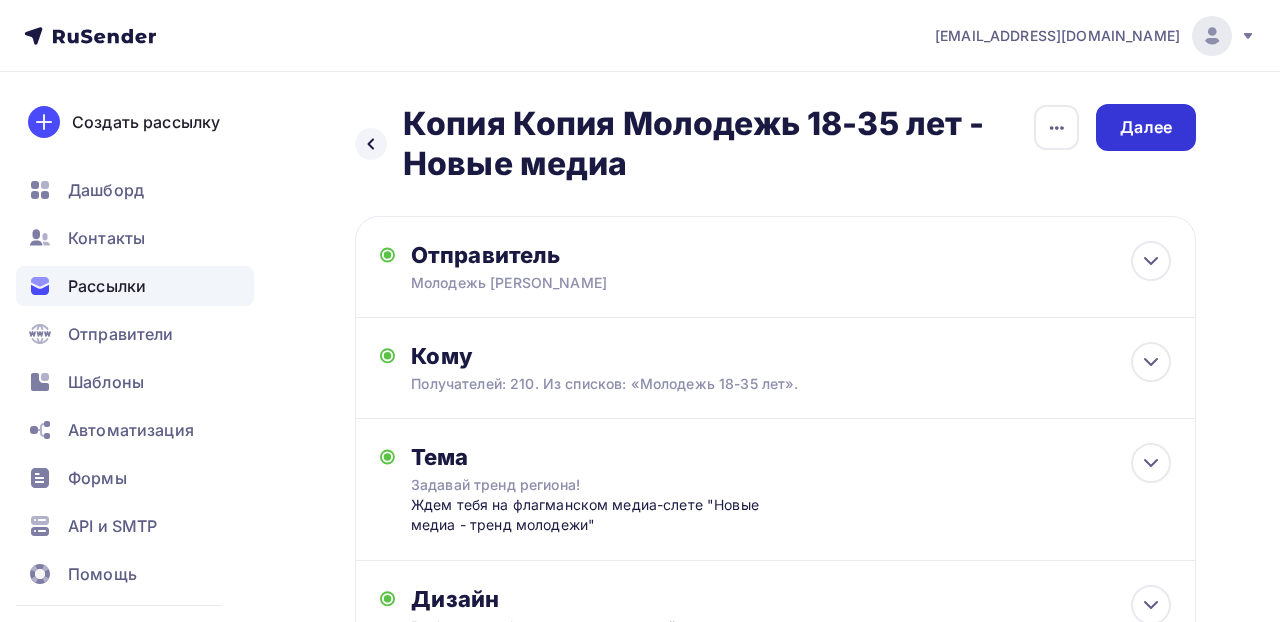 click on "Далее" at bounding box center [1146, 127] 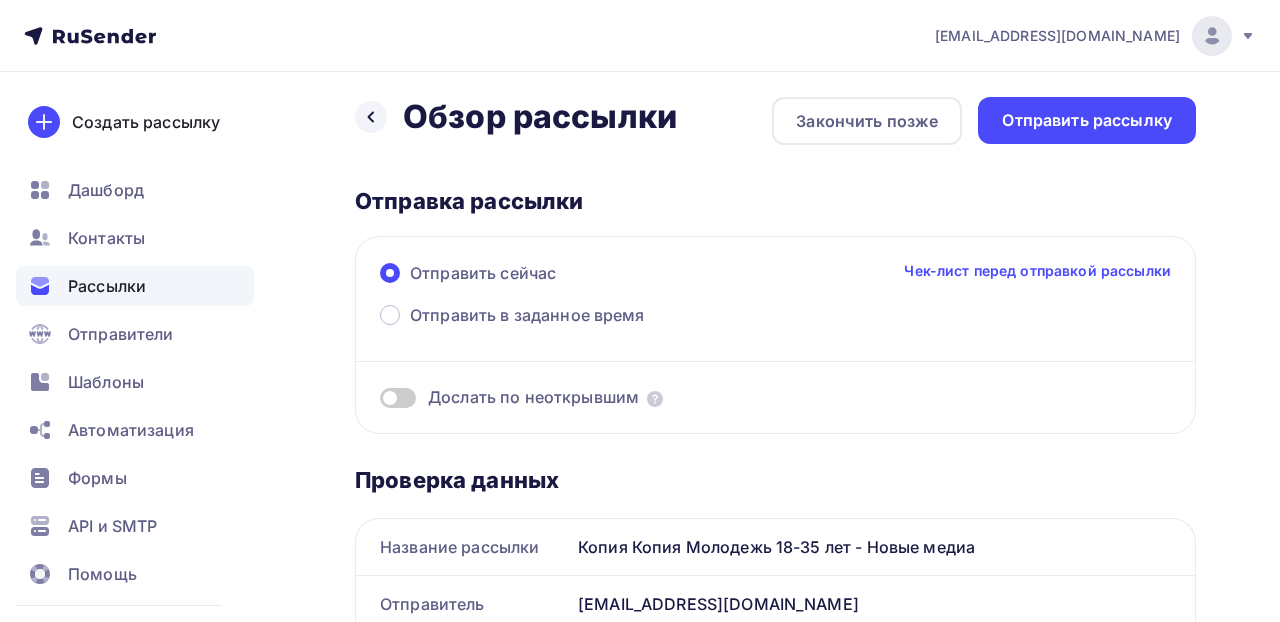 scroll, scrollTop: 0, scrollLeft: 0, axis: both 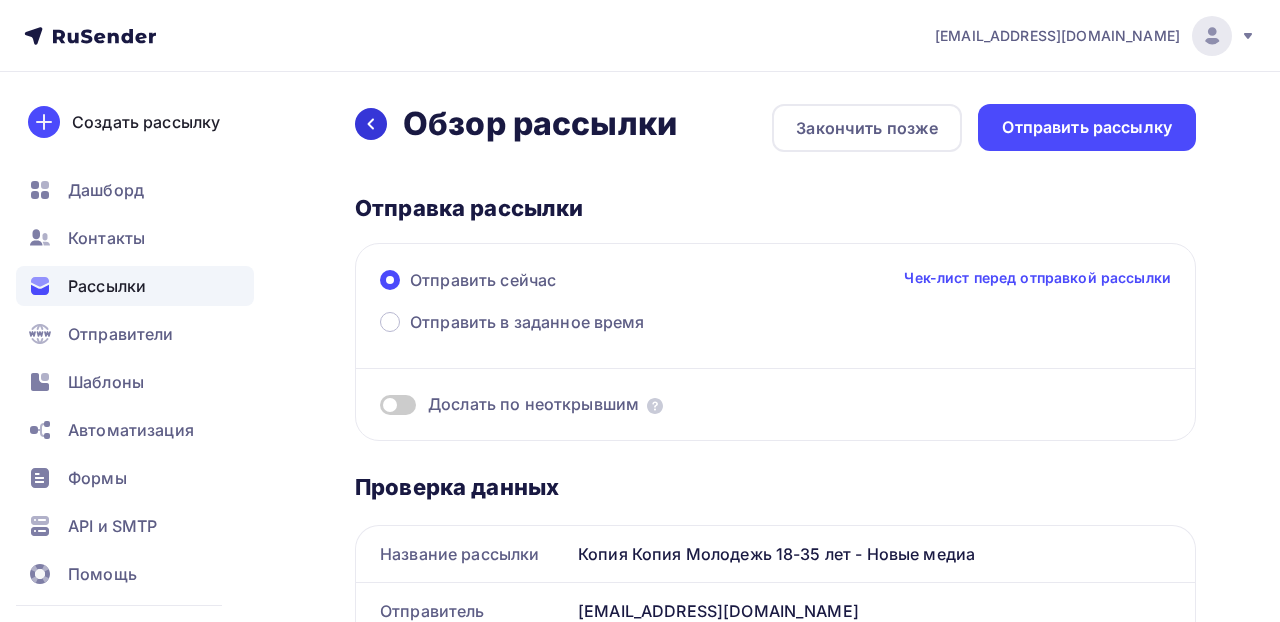 click 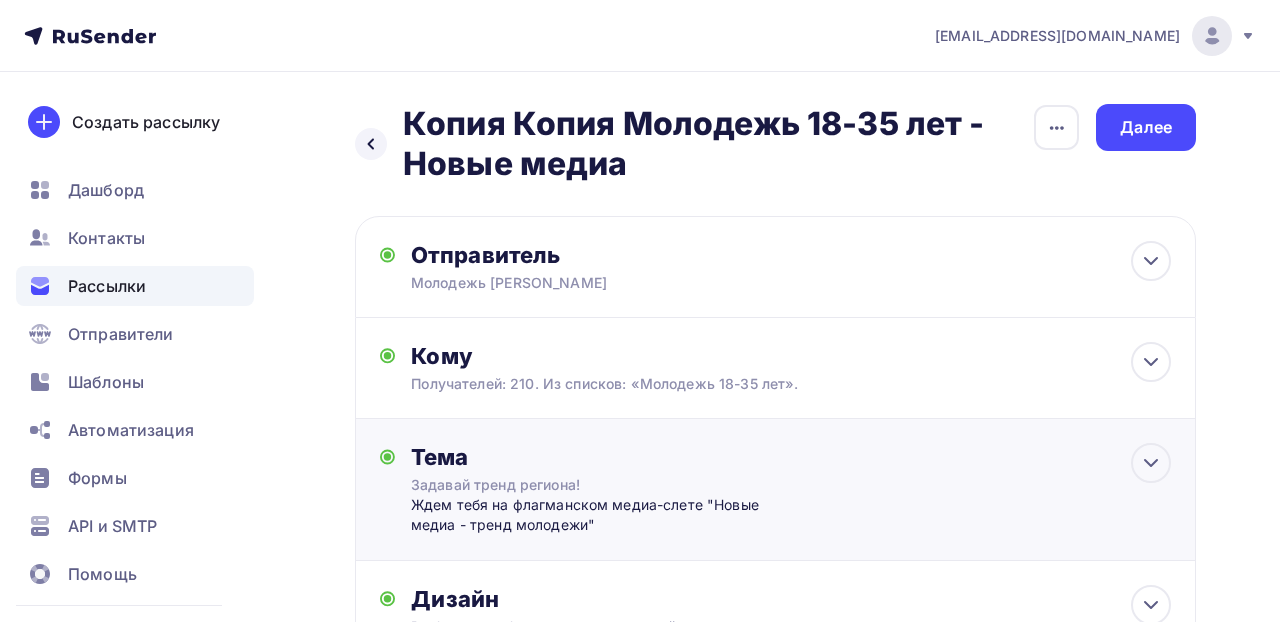 click on "Тема
Задавай тренд региона!
Ждем тебя на флагманском медиа-слете "Новые медиа - тренд молодежи"
Тема  *     Задавай тренд региона!
Рекомендуем использовать не более 150 символов
Прехедер     Ждем тебя на флагманском медиа-слете "Новые медиа - тренд молодежи"           Сохранить
Предпросмотр может отличаться  в зависимости от почтового клиента
Молодежь Двух Морей
Задавай тренд региона!
12:45" at bounding box center (775, 490) 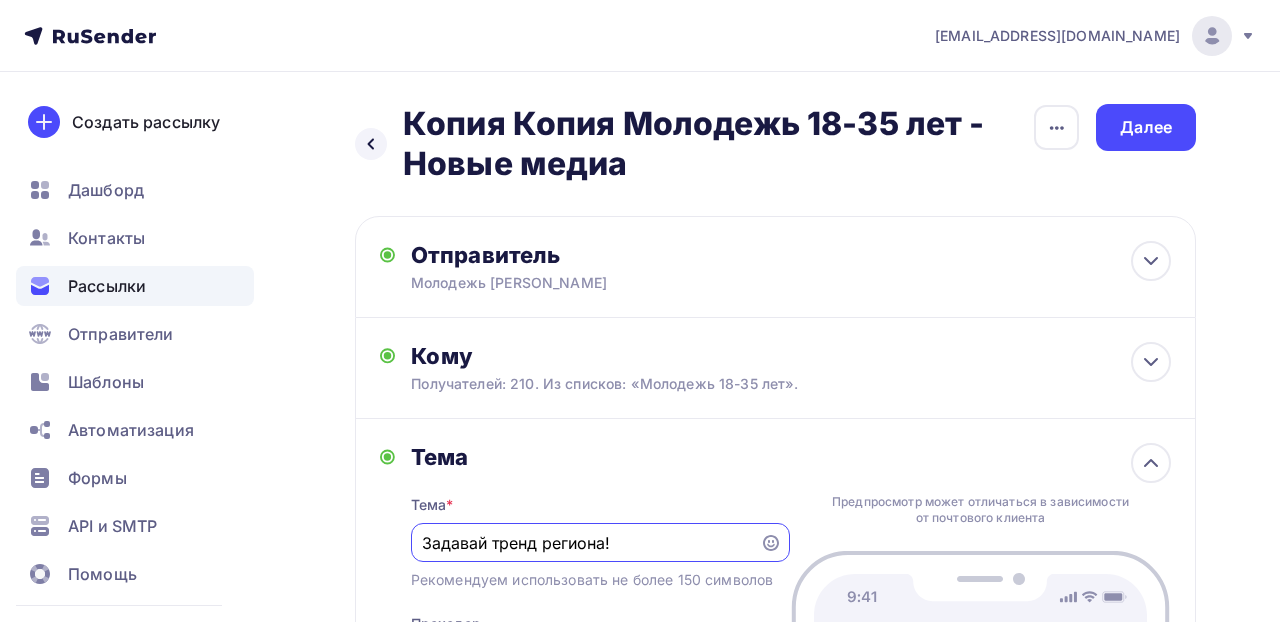 scroll, scrollTop: 0, scrollLeft: 0, axis: both 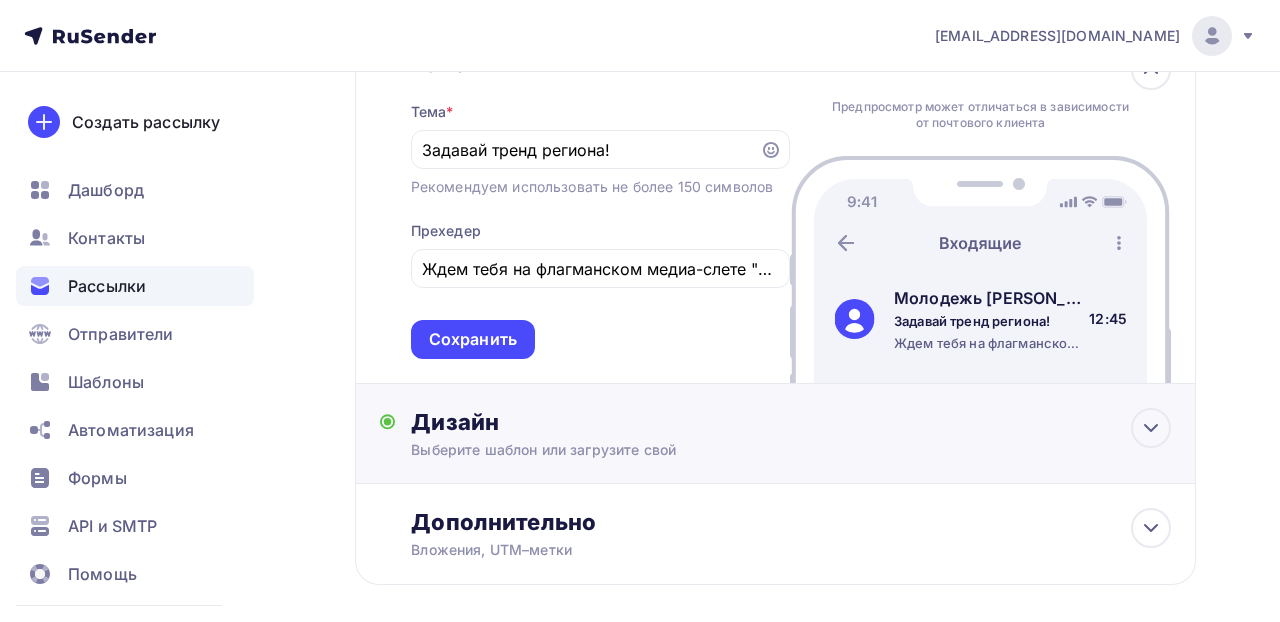 click on "Дизайн" at bounding box center (791, 422) 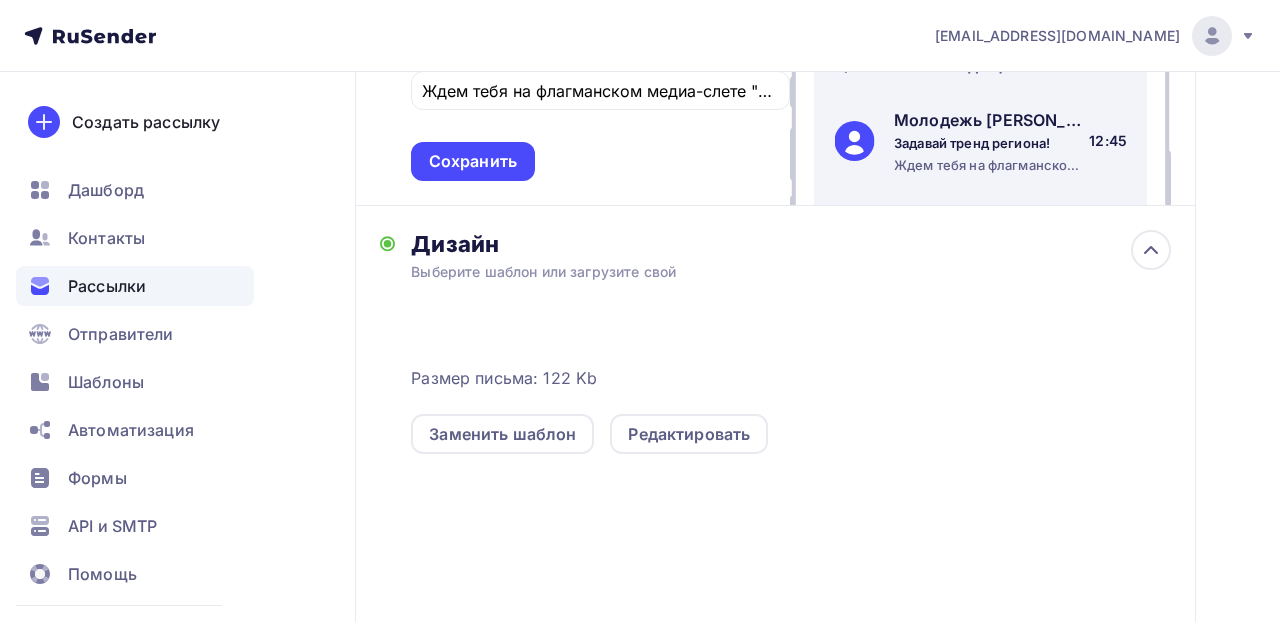scroll, scrollTop: 589, scrollLeft: 0, axis: vertical 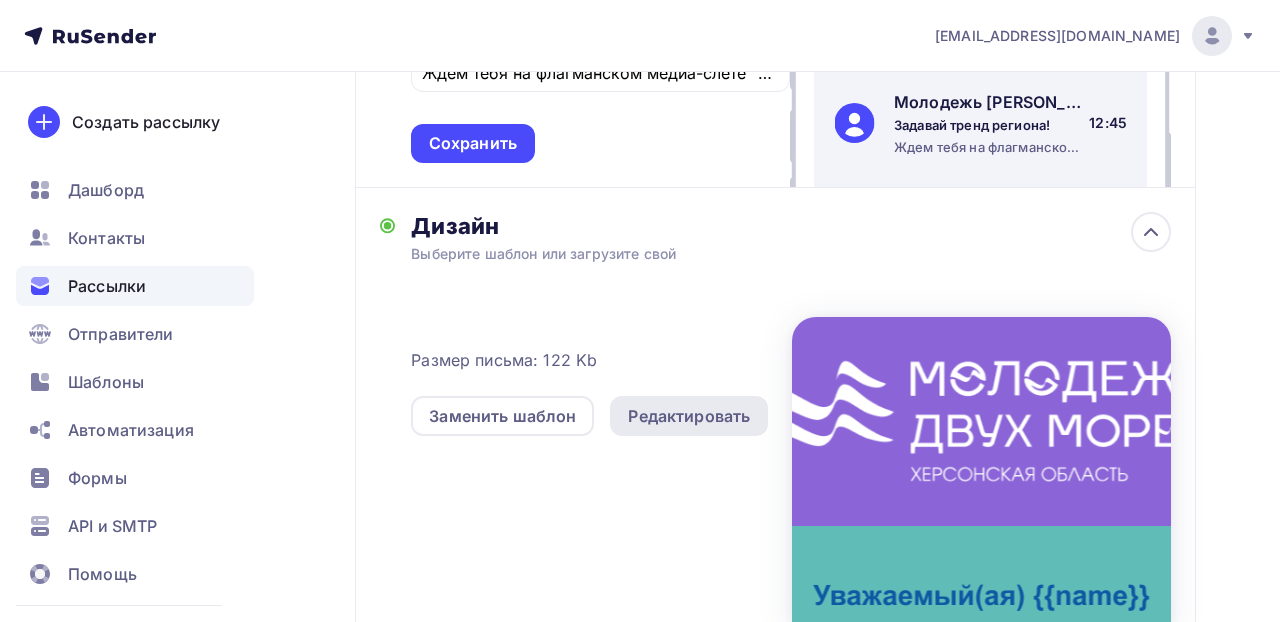 click on "Редактировать" at bounding box center (689, 416) 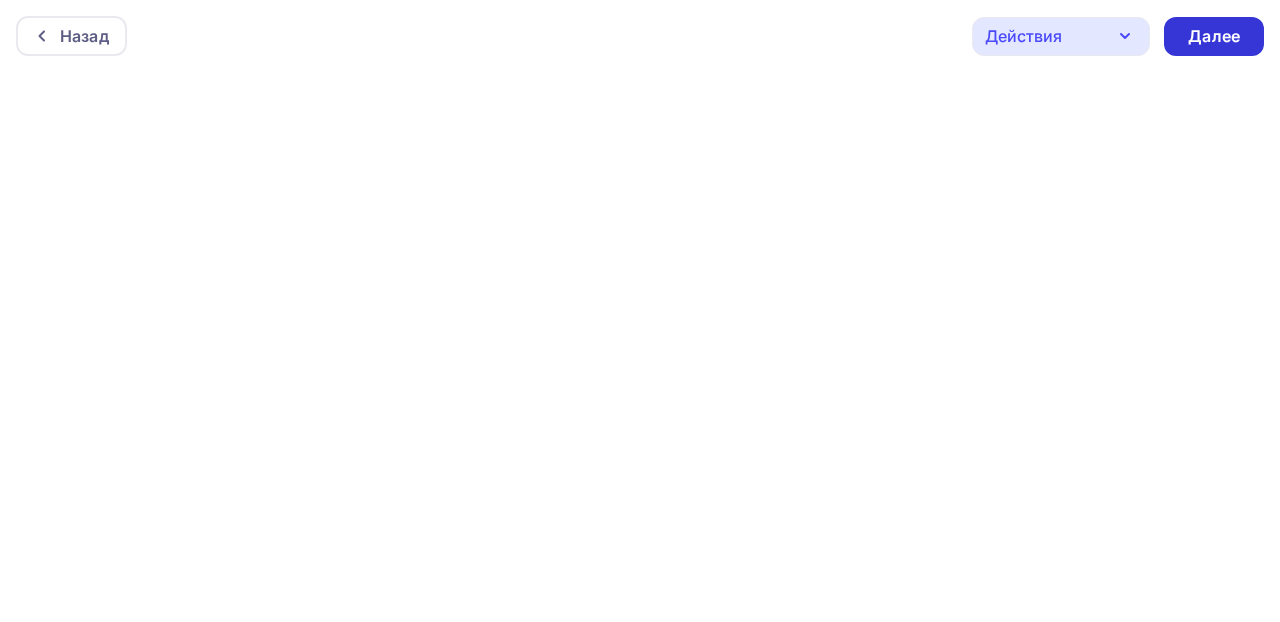 click on "Далее" at bounding box center [1214, 36] 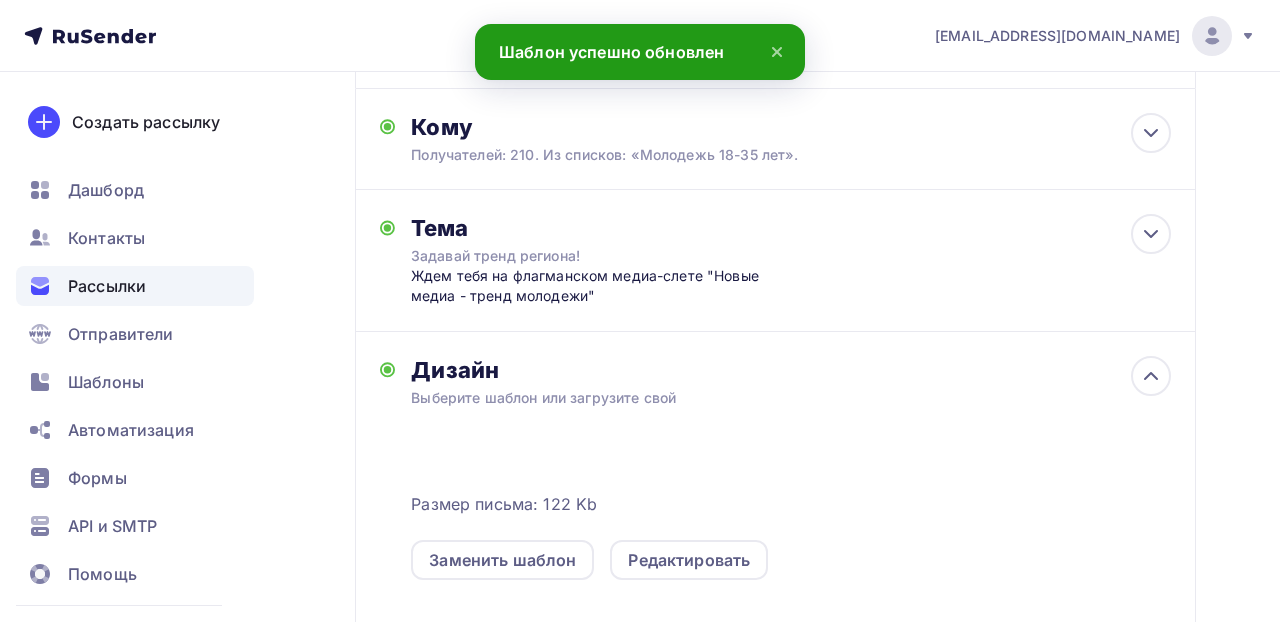 scroll, scrollTop: 0, scrollLeft: 0, axis: both 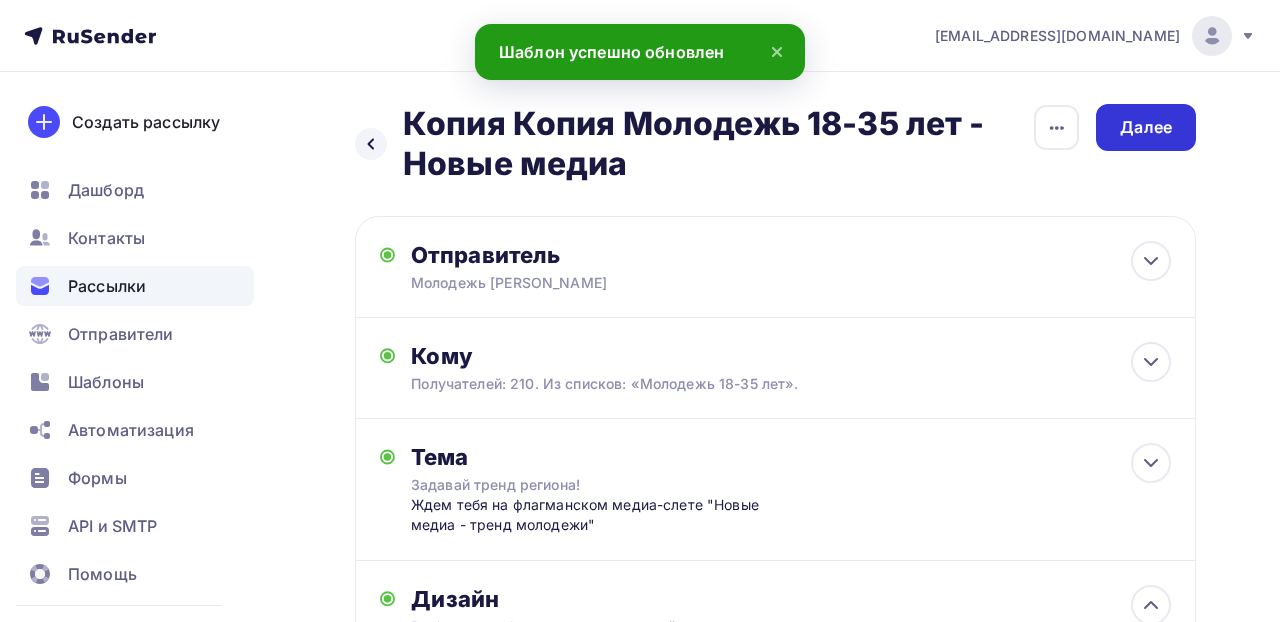 click on "Далее" at bounding box center (1146, 127) 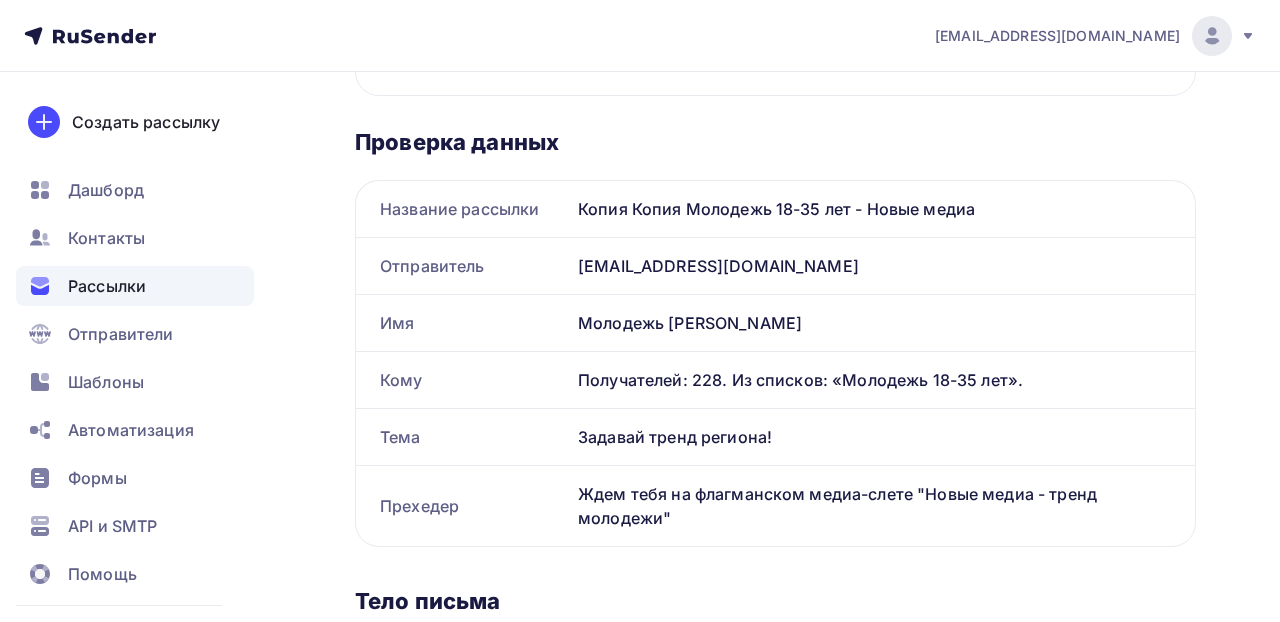 scroll, scrollTop: 0, scrollLeft: 0, axis: both 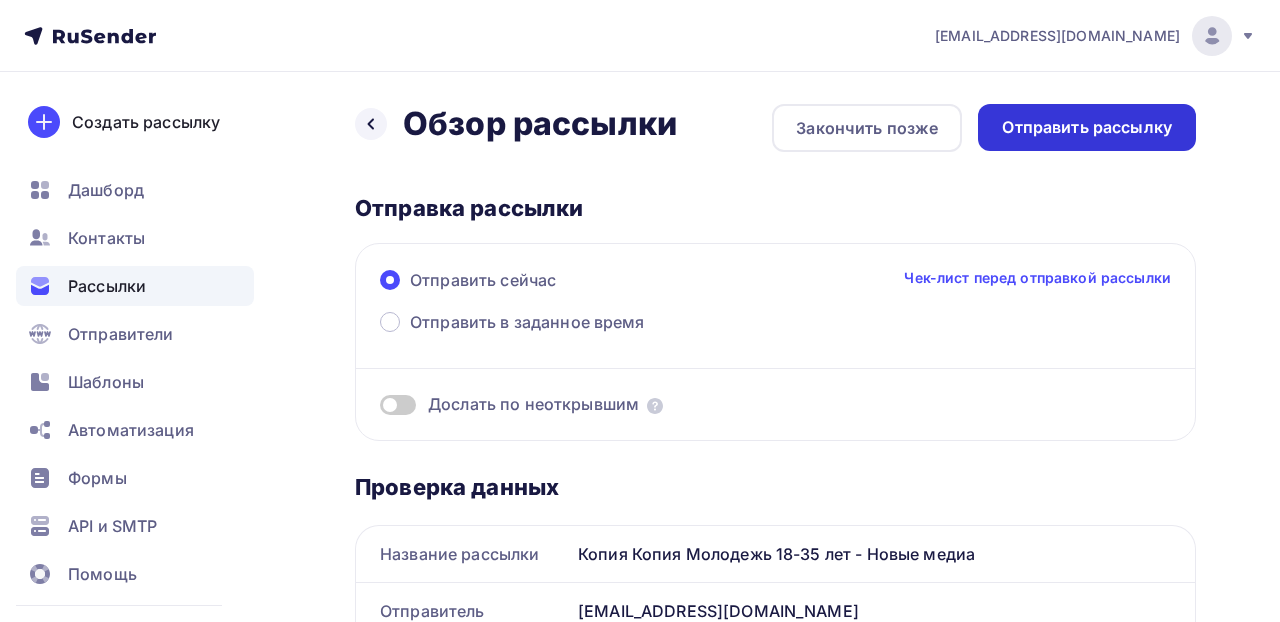 click on "Отправить рассылку" at bounding box center (1087, 127) 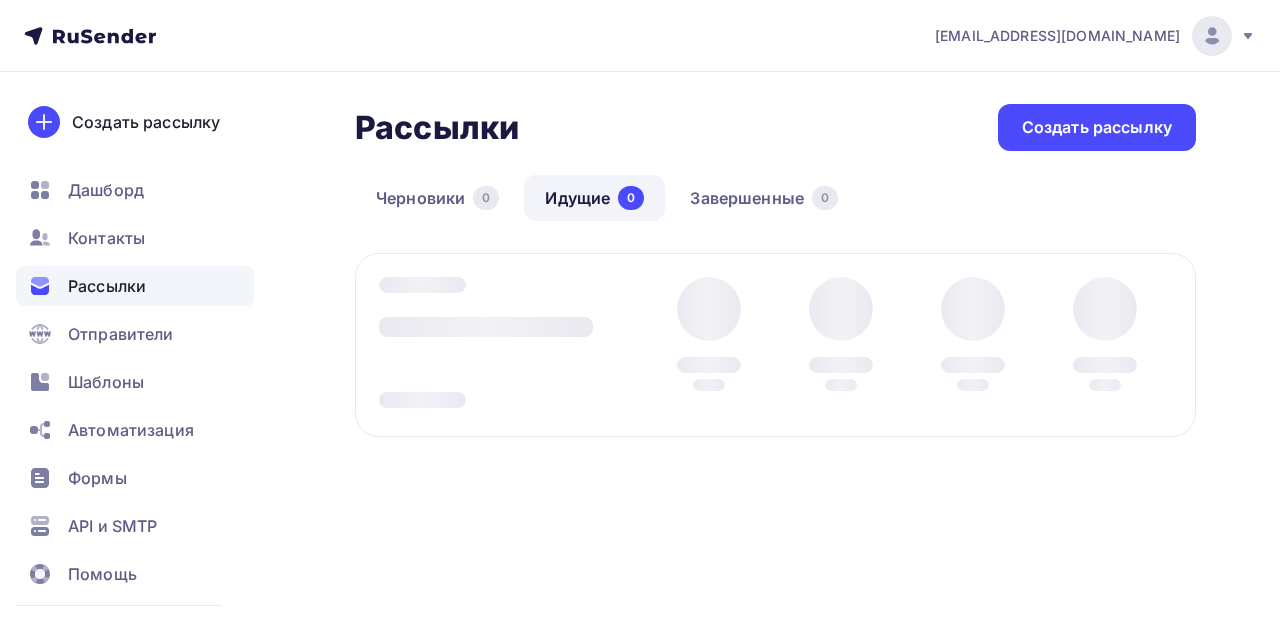 scroll, scrollTop: 0, scrollLeft: 0, axis: both 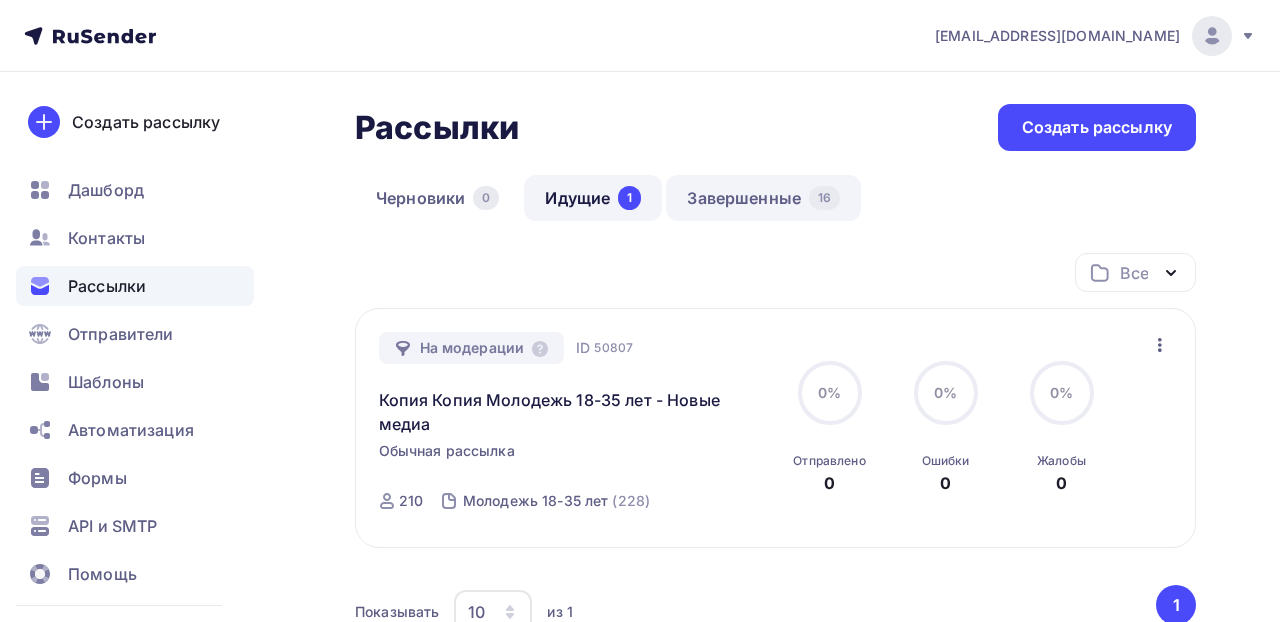 click on "Завершенные
16" at bounding box center [763, 198] 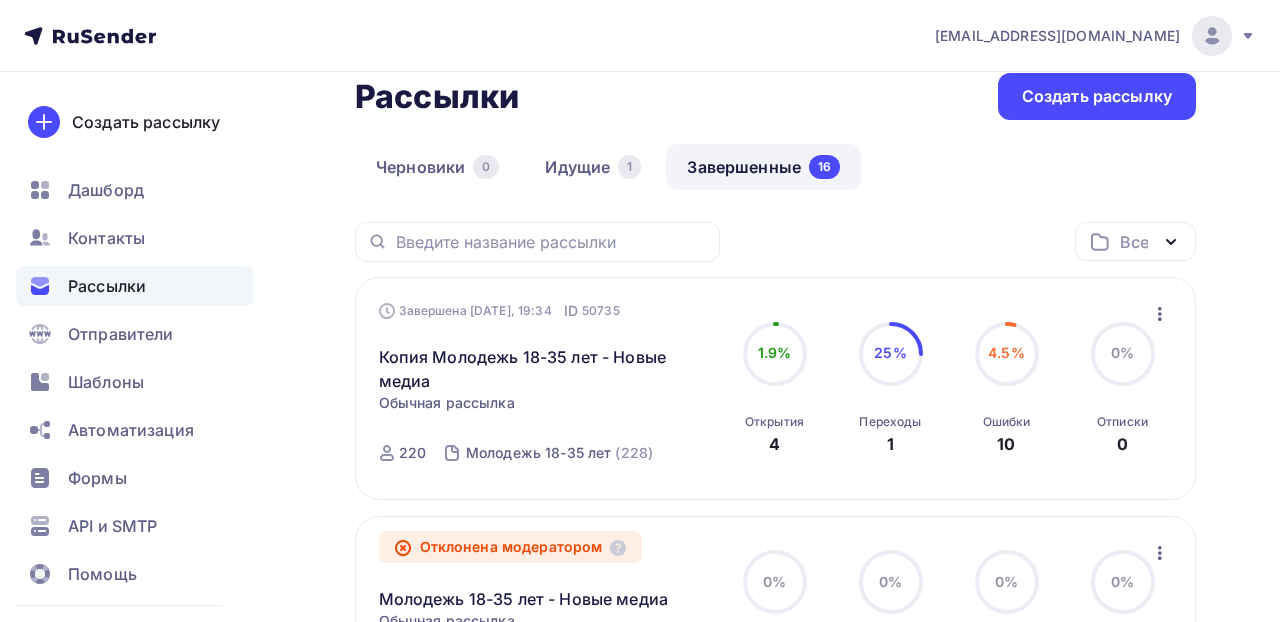 scroll, scrollTop: 0, scrollLeft: 0, axis: both 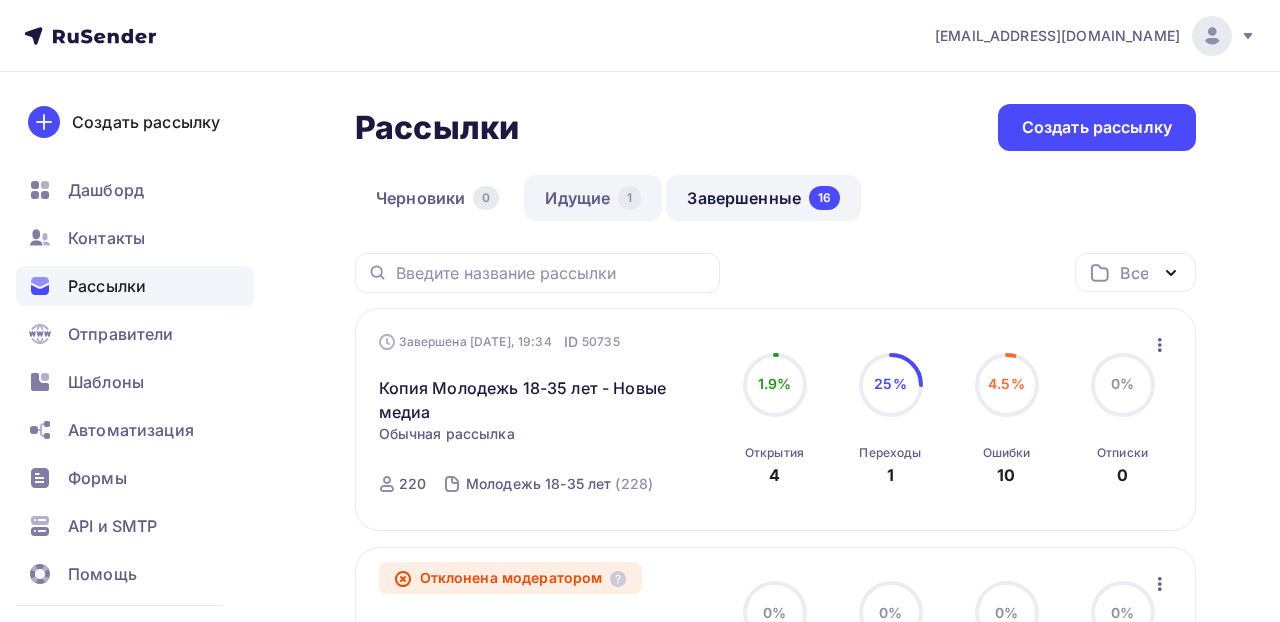 click on "Идущие
1" at bounding box center (593, 198) 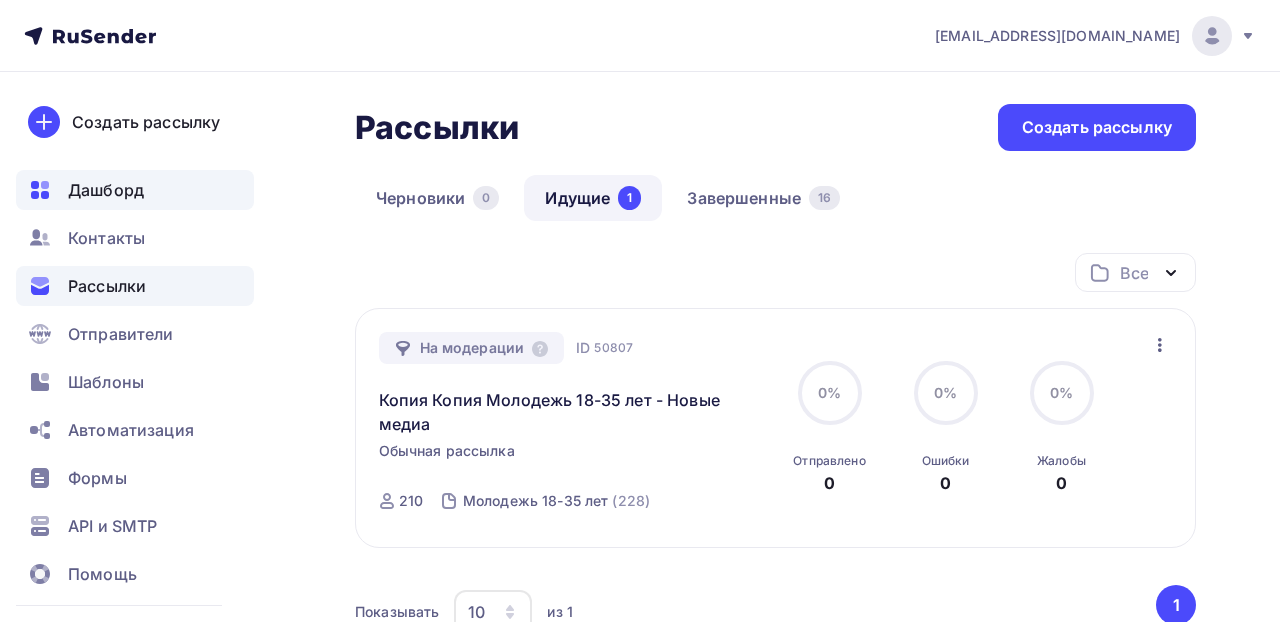 click on "Дашборд" at bounding box center [135, 190] 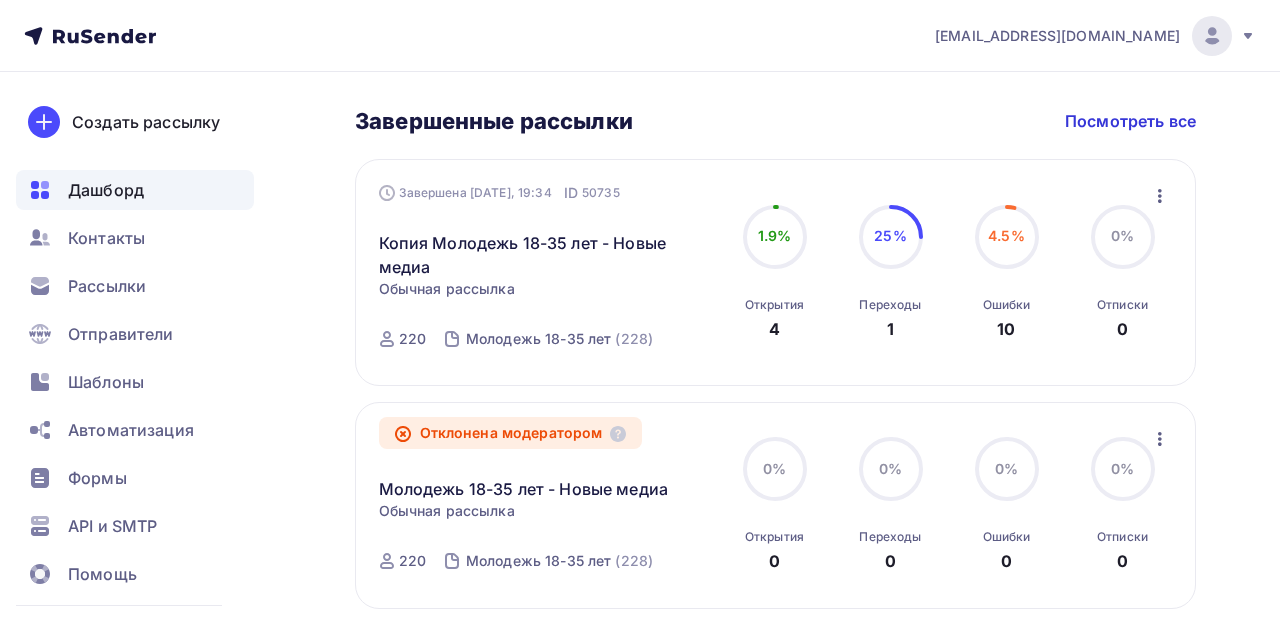 scroll, scrollTop: 890, scrollLeft: 0, axis: vertical 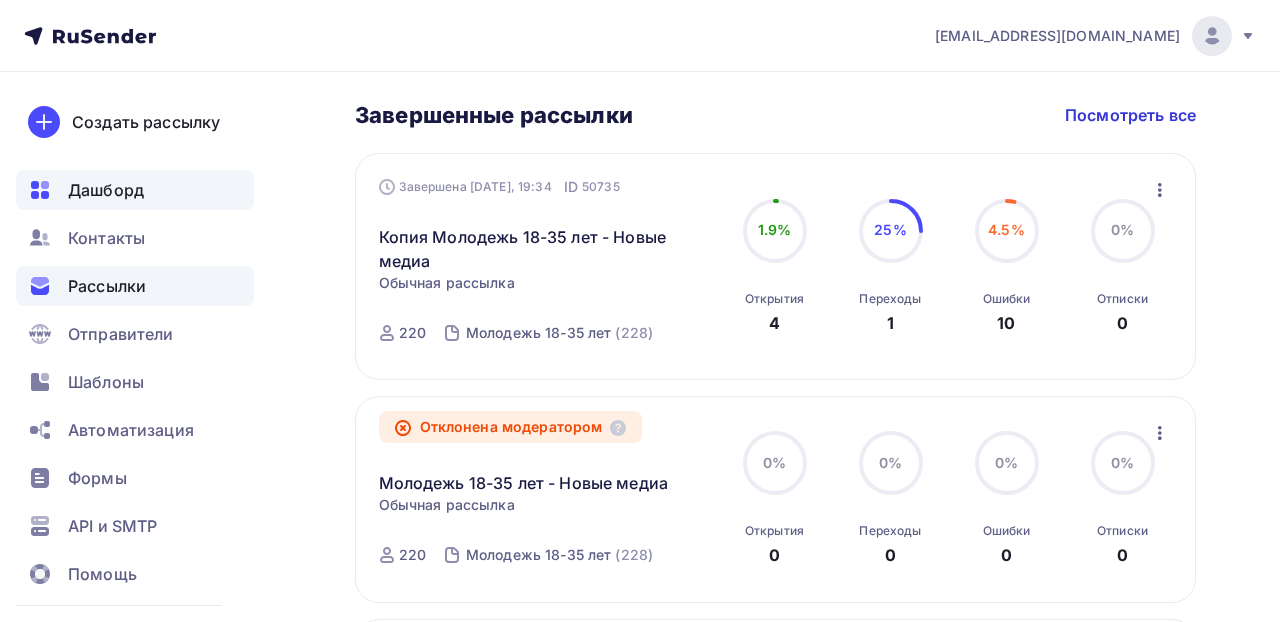 click on "Рассылки" at bounding box center (135, 286) 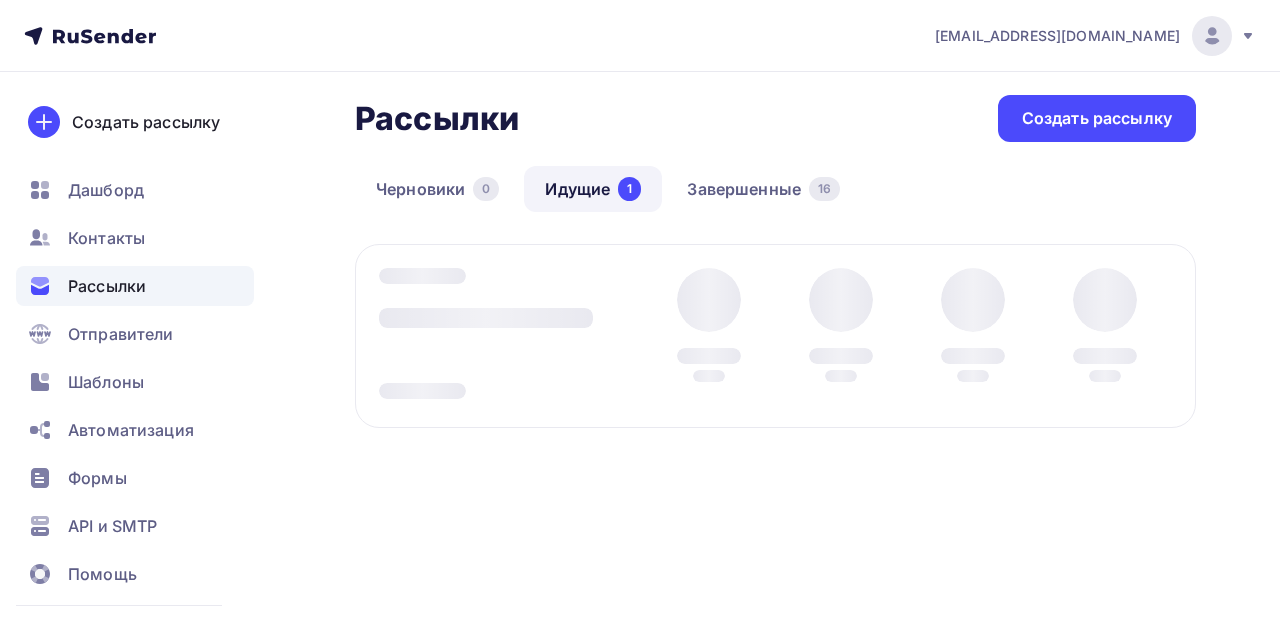 scroll, scrollTop: 0, scrollLeft: 0, axis: both 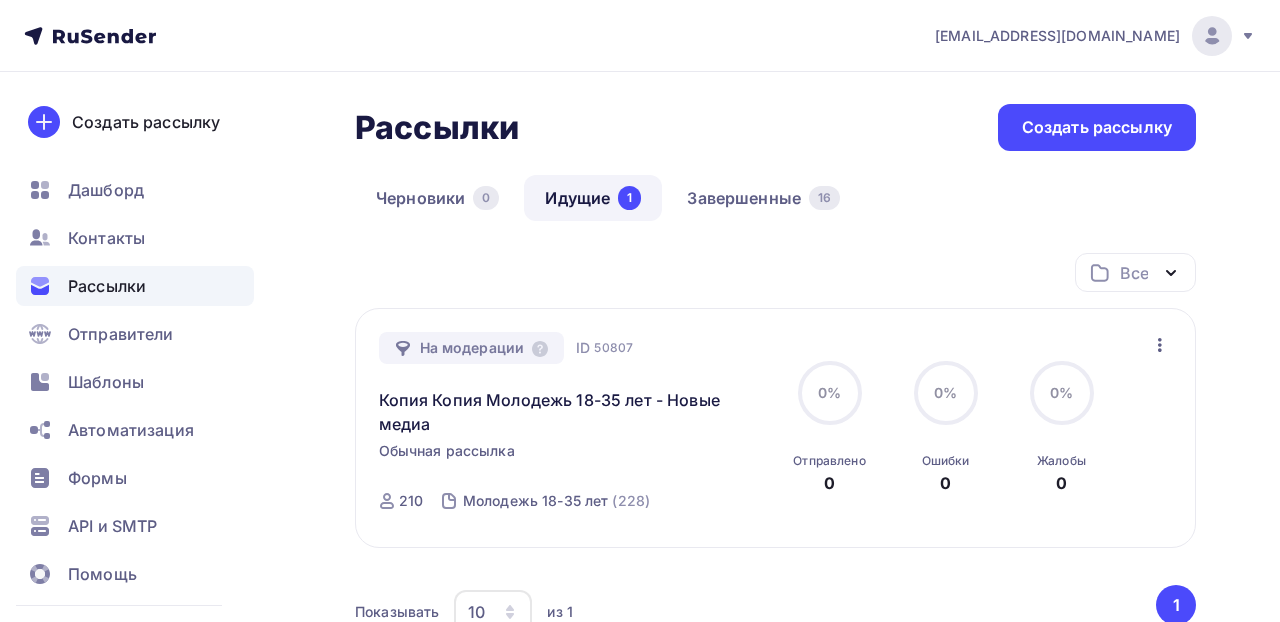 click on "ID" at bounding box center (583, 348) 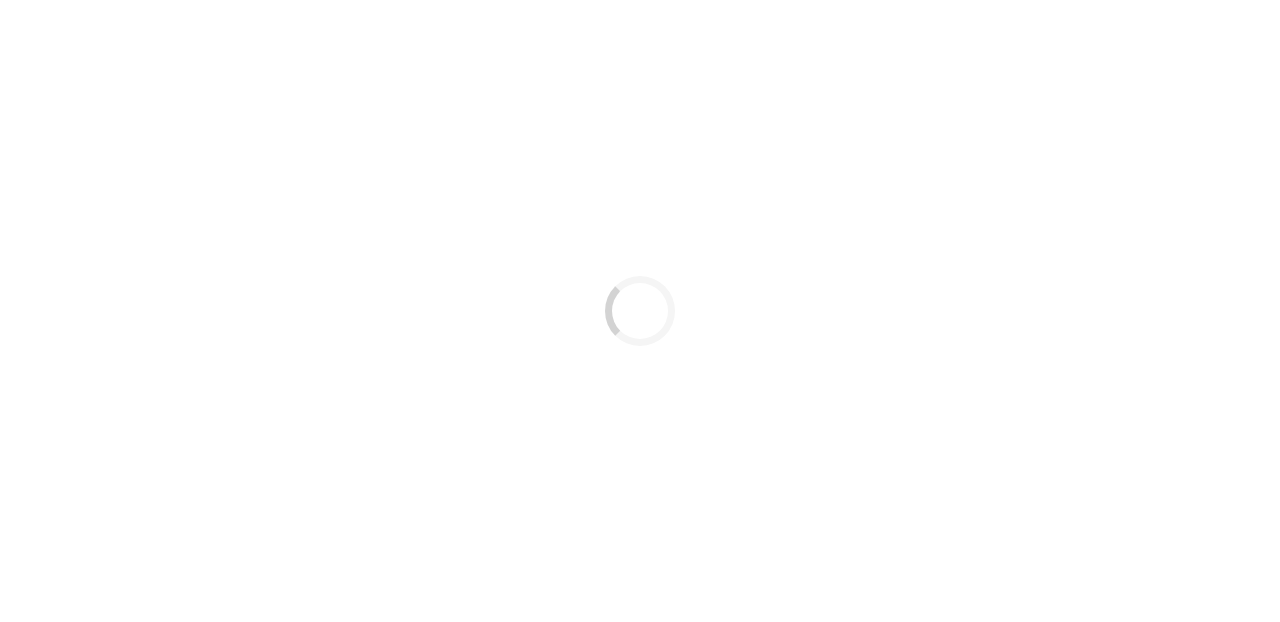 scroll, scrollTop: 0, scrollLeft: 0, axis: both 